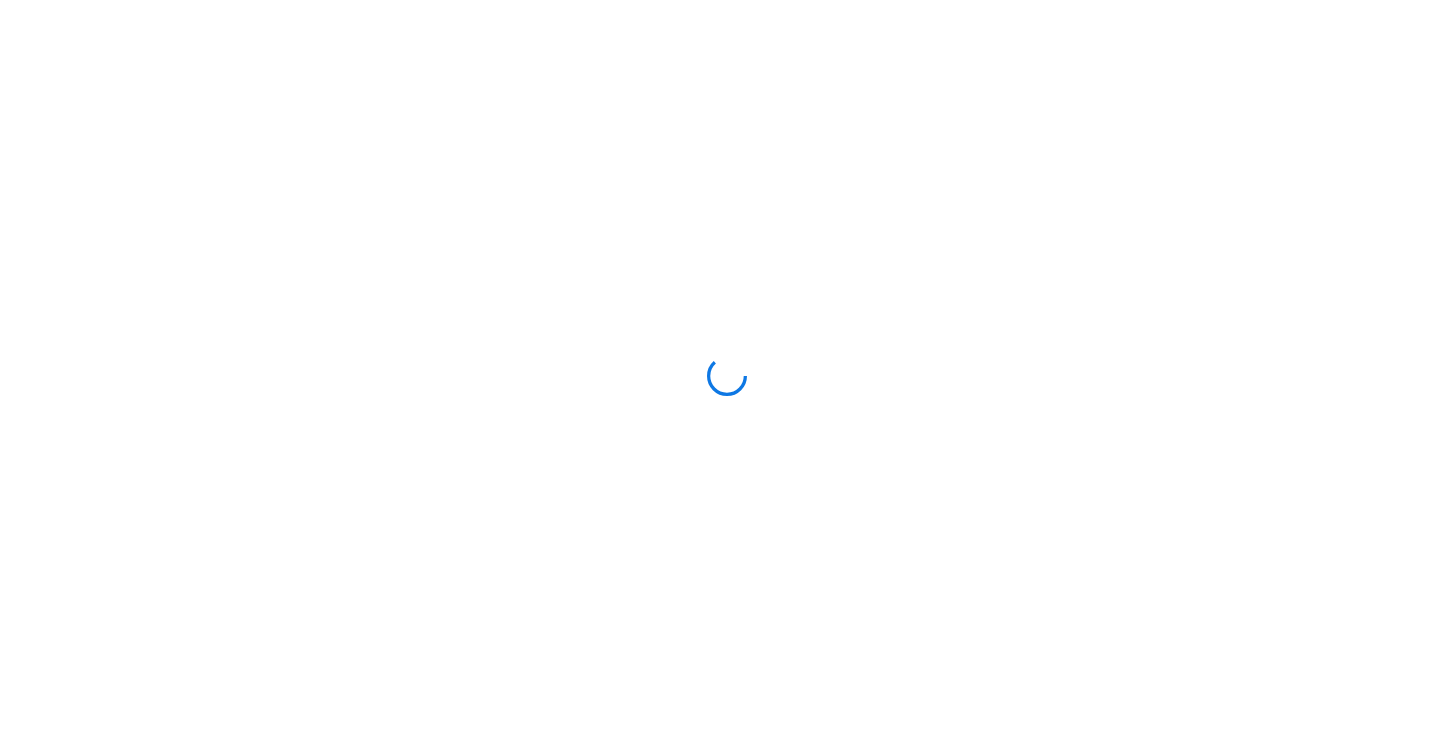 scroll, scrollTop: 0, scrollLeft: 0, axis: both 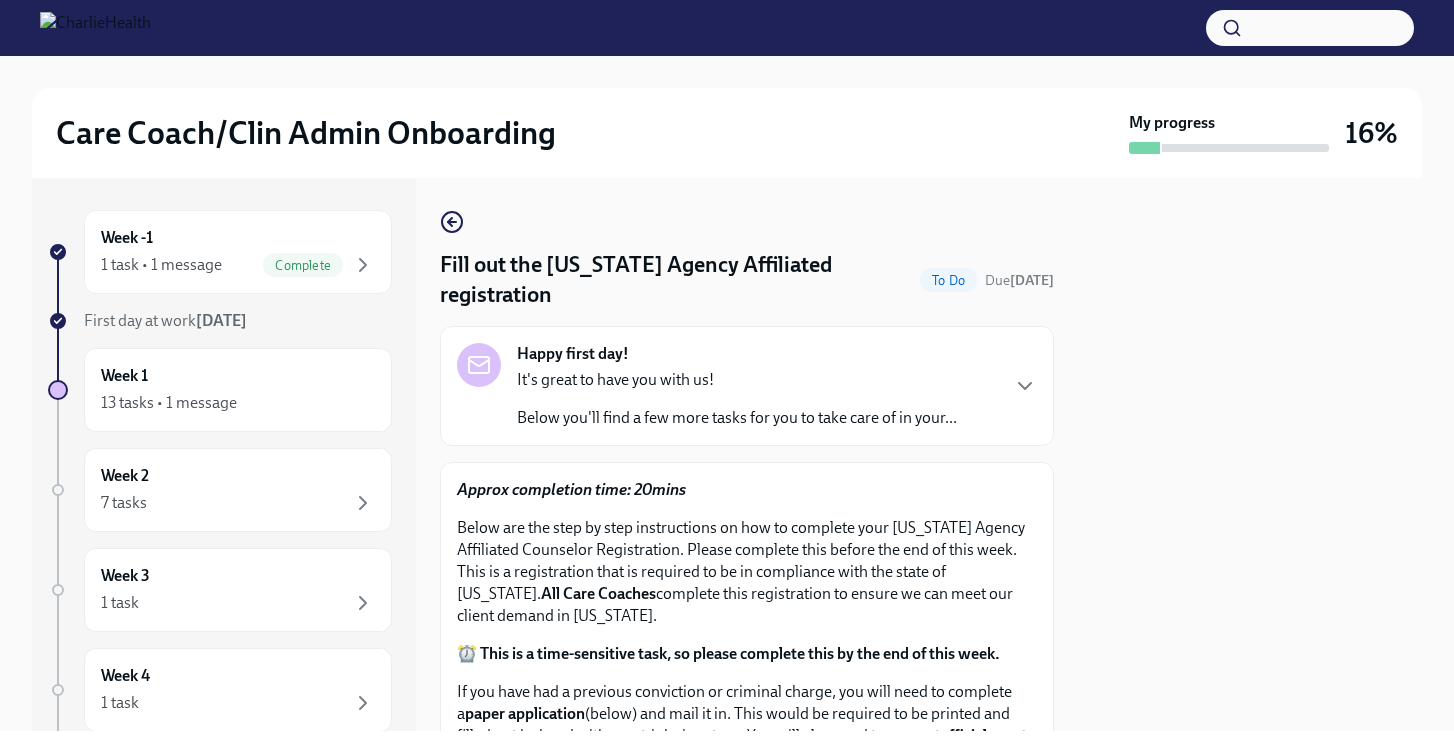 click at bounding box center (1250, 454) 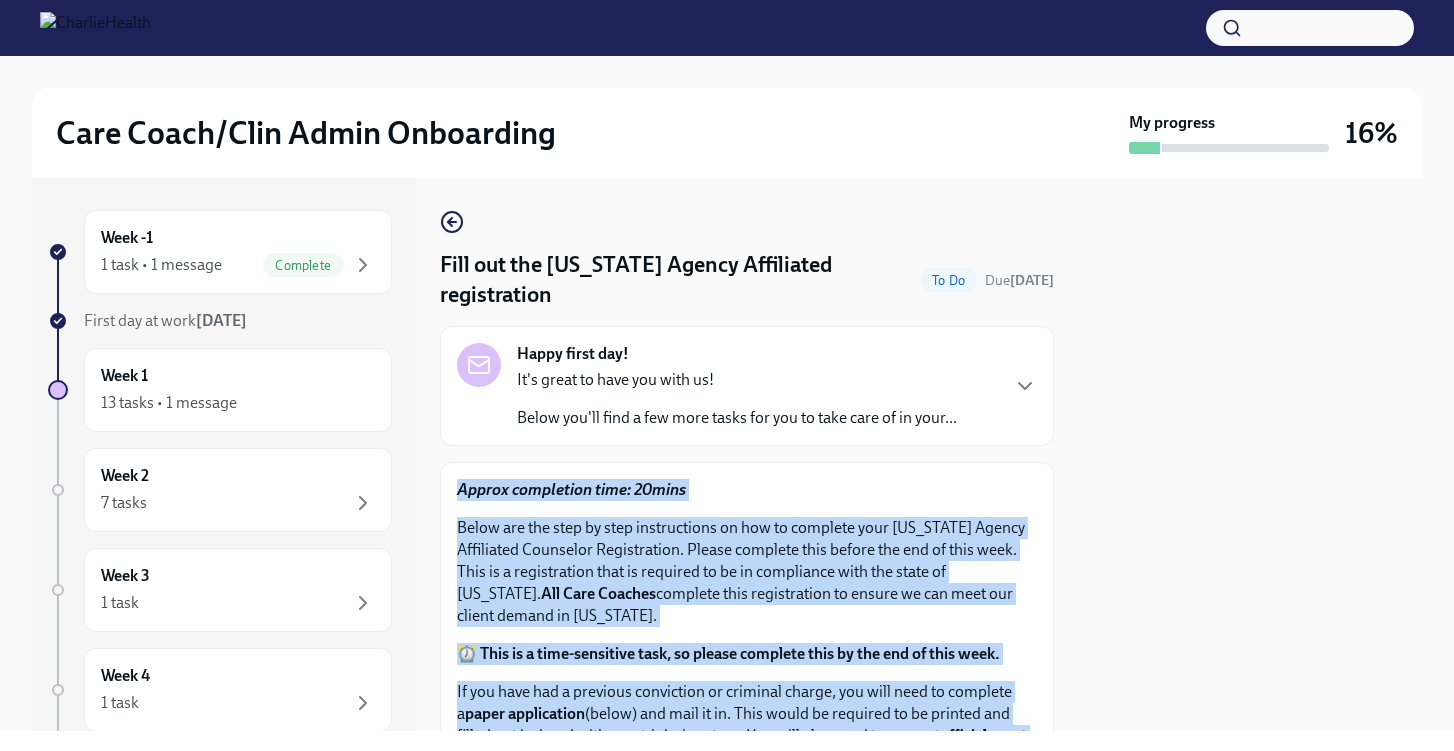 drag, startPoint x: 1147, startPoint y: 354, endPoint x: 899, endPoint y: 827, distance: 534.0721 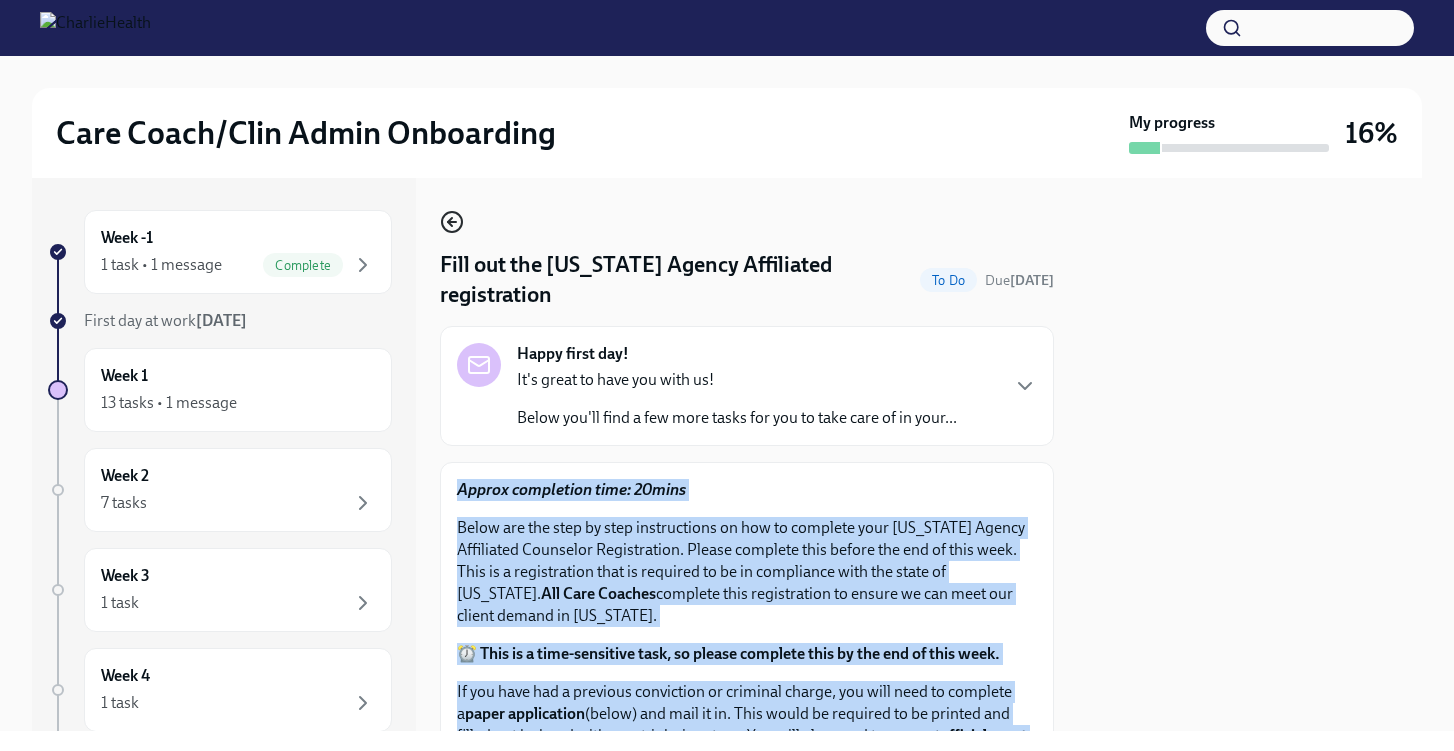 click 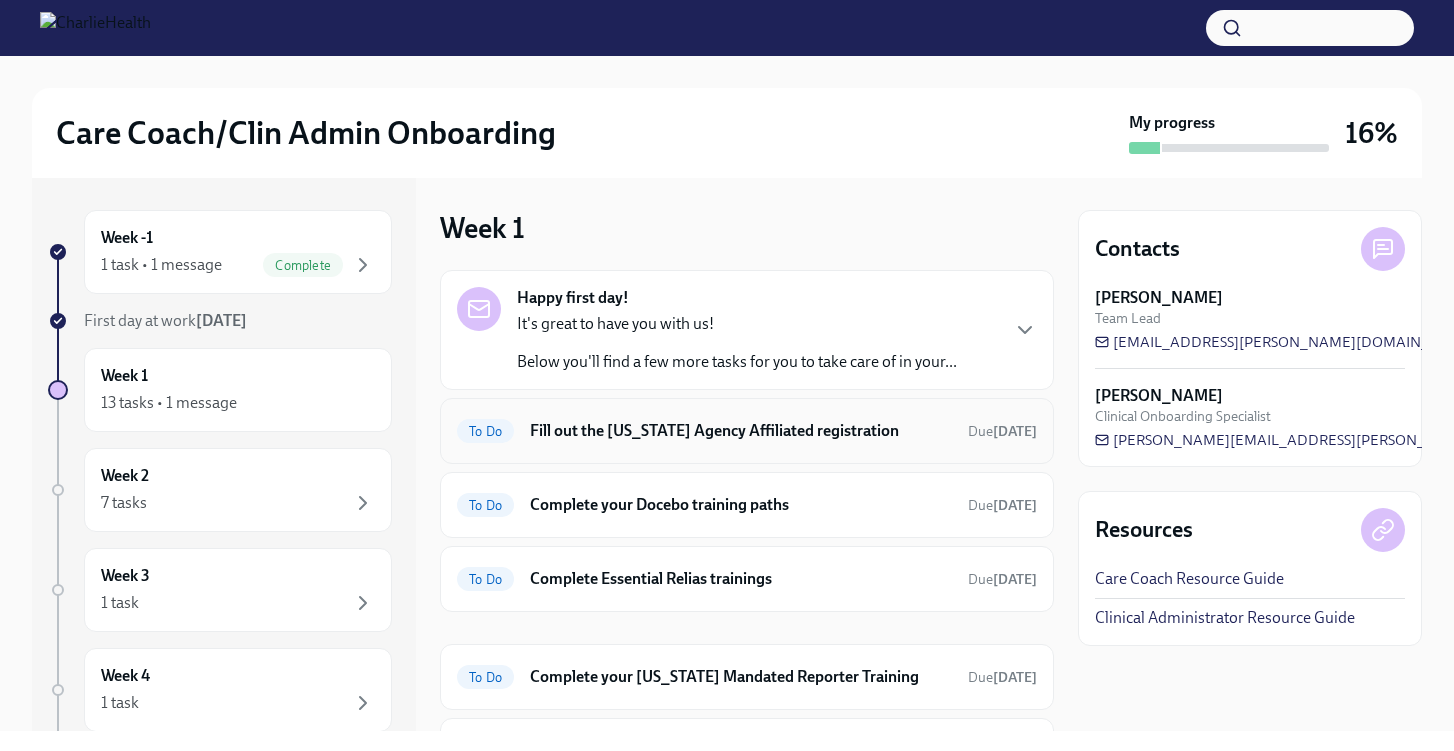 click on "Fill out the [US_STATE] Agency Affiliated registration" at bounding box center [741, 431] 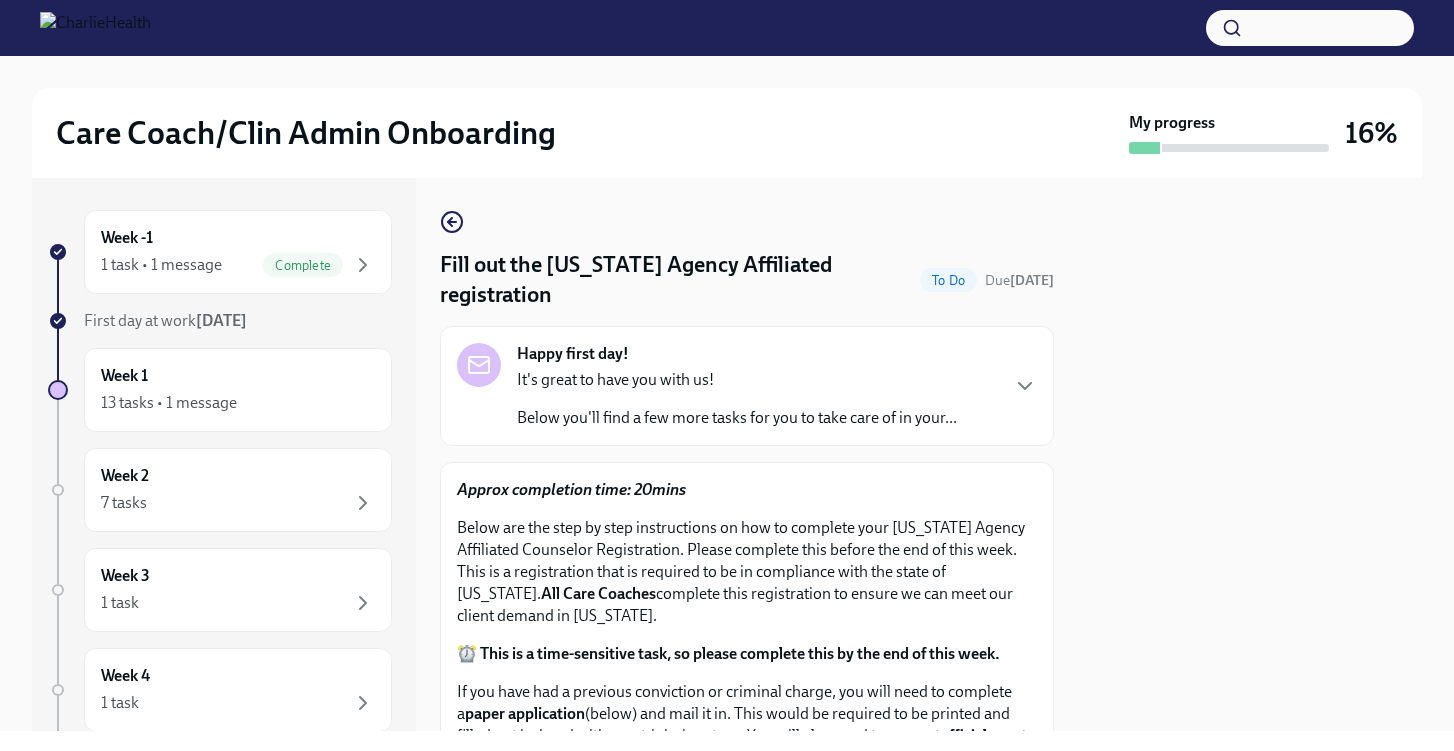 click on "It's great to have you with us!" at bounding box center [737, 380] 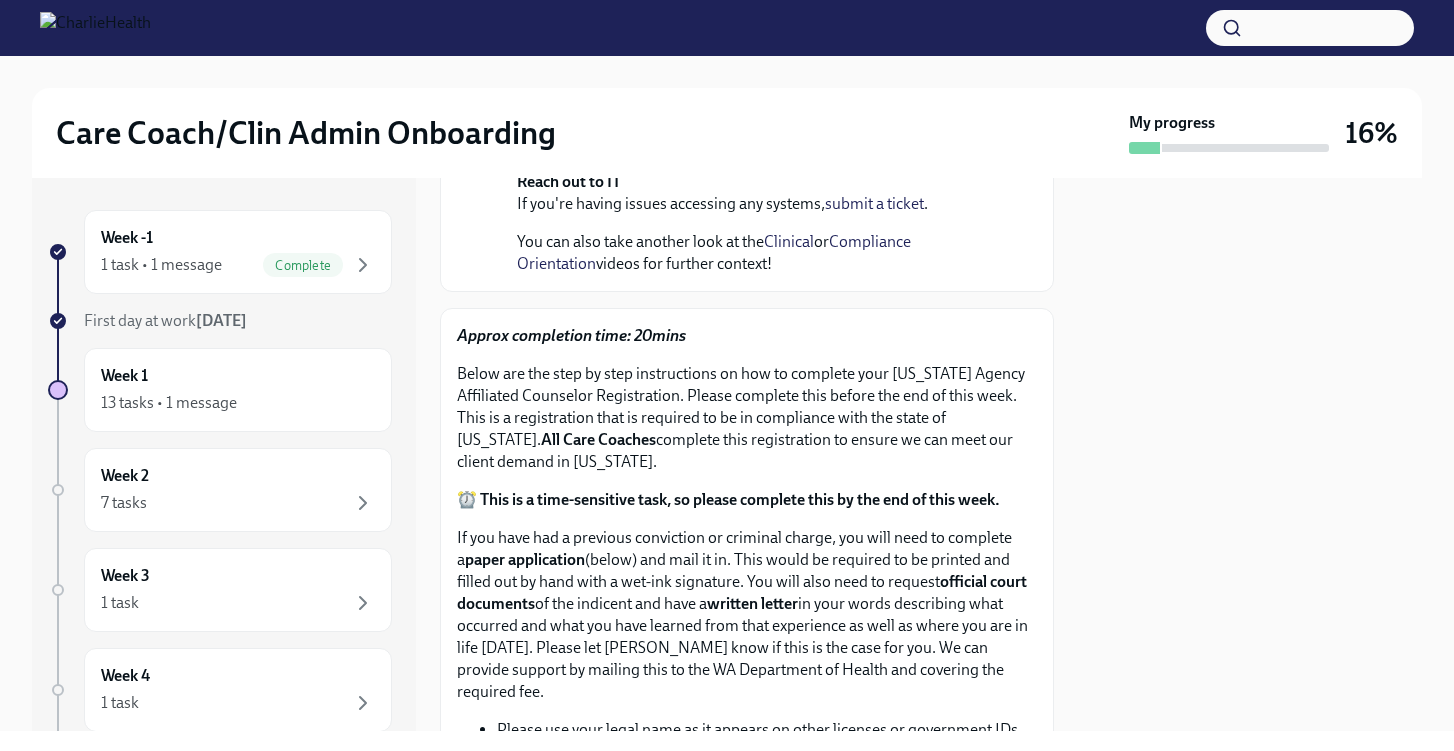 click on "Fill out the [US_STATE] Agency Affiliated registration To Do Due  [DATE] Happy first day! [DATE] It's great to have you with us!
Below you'll find a few more tasks for you to take care of in your first two weeks. Please take care of the first task  asap ; and move on to the others as soon as you can.
Important:  From this point on, you should be using your Charlie Health email ([PERSON_NAME][EMAIL_ADDRESS][PERSON_NAME][DOMAIN_NAME]) and not your personal email. All future communications and tasks will be sent to your Charlie Health email, and you should use this account to send emails and access systems. If you have any questions, don't hesitate to reach out to us!
Reach out to IT
If you're having issues accessing any systems,  submit a ticket .
You can also take another look at the  Clinical  or  Compliance Orientation  videos for further context! Approx completion time: 20mins
All Care Coaches  complete this registration to ensure we can meet our client demand in [US_STATE].
paper application" at bounding box center (747, 680) 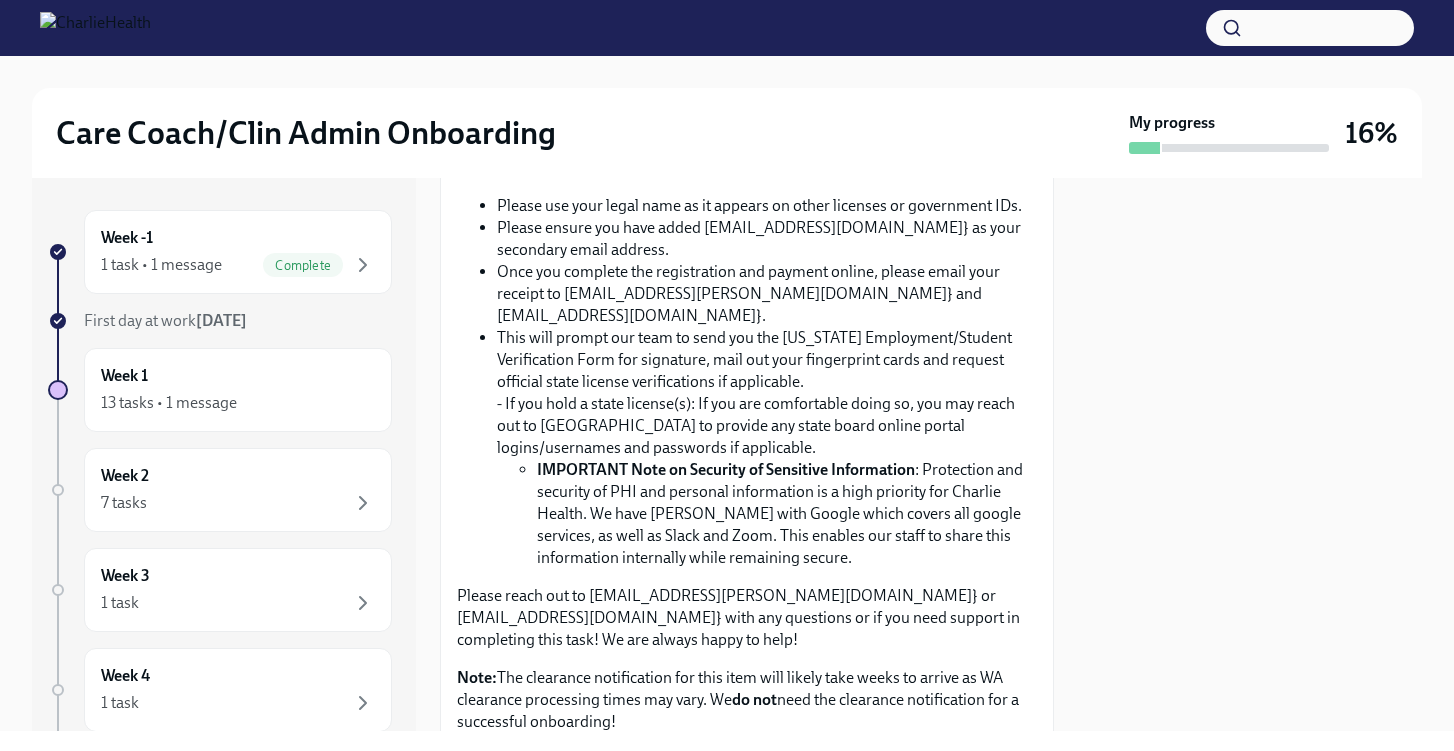 scroll, scrollTop: 1103, scrollLeft: 0, axis: vertical 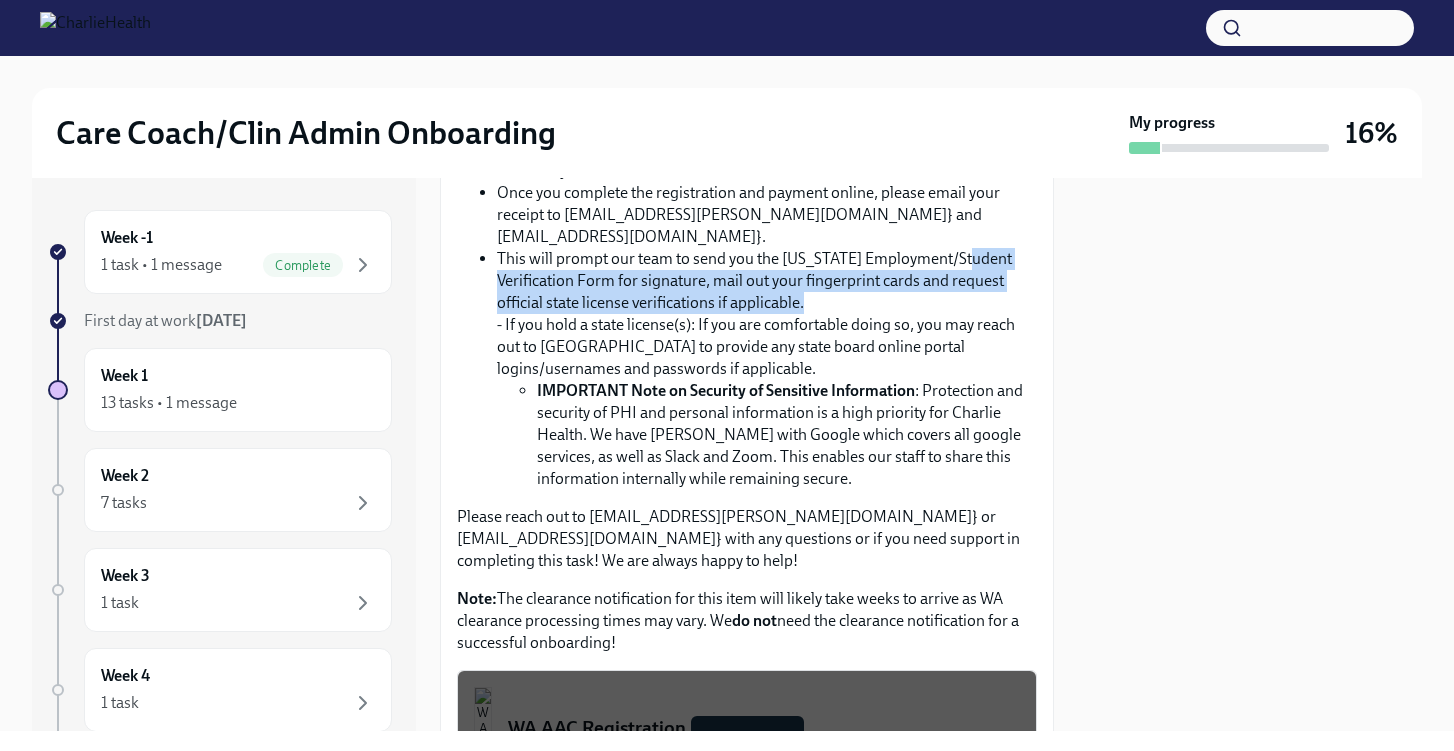 click on "Please use your legal name as it appears on other licenses or government IDs.
Please ensure you have added [EMAIL_ADDRESS][DOMAIN_NAME]} as your secondary email address.
Once you complete the registration and payment online, please email your receipt to [EMAIL_ADDRESS][PERSON_NAME][DOMAIN_NAME]} and [EMAIL_ADDRESS][DOMAIN_NAME]}.
This will prompt our team to send you the [US_STATE] Employment/Student Verification Form for signature, mail out your fingerprint cards and request official state license verifications if applicable.
- If you hold a state license(s): If you are comfortable doing so, you may reach out to [GEOGRAPHIC_DATA] to provide any state board online portal logins/usernames and passwords if applicable.
IMPORTANT Note on Security of Sensitive Information" at bounding box center [747, 303] 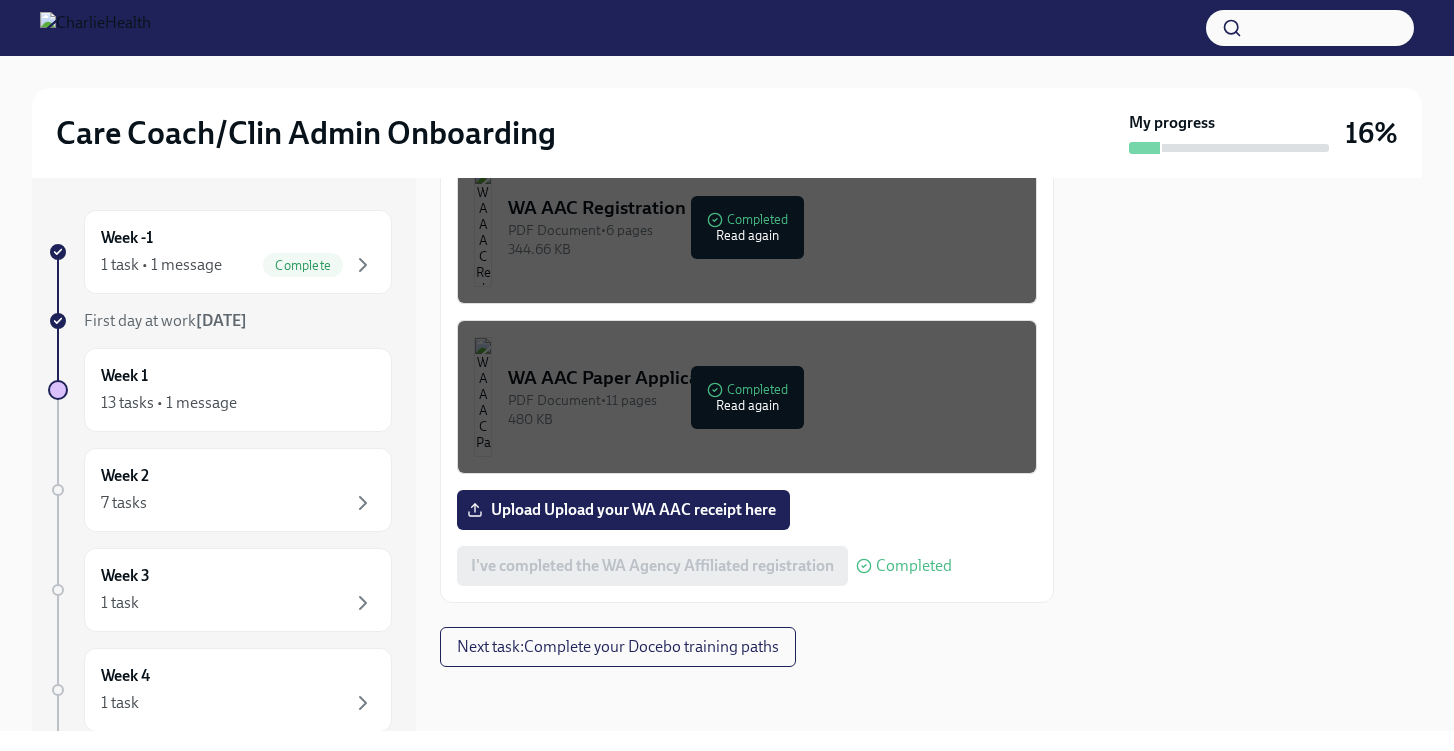 scroll, scrollTop: 1905, scrollLeft: 0, axis: vertical 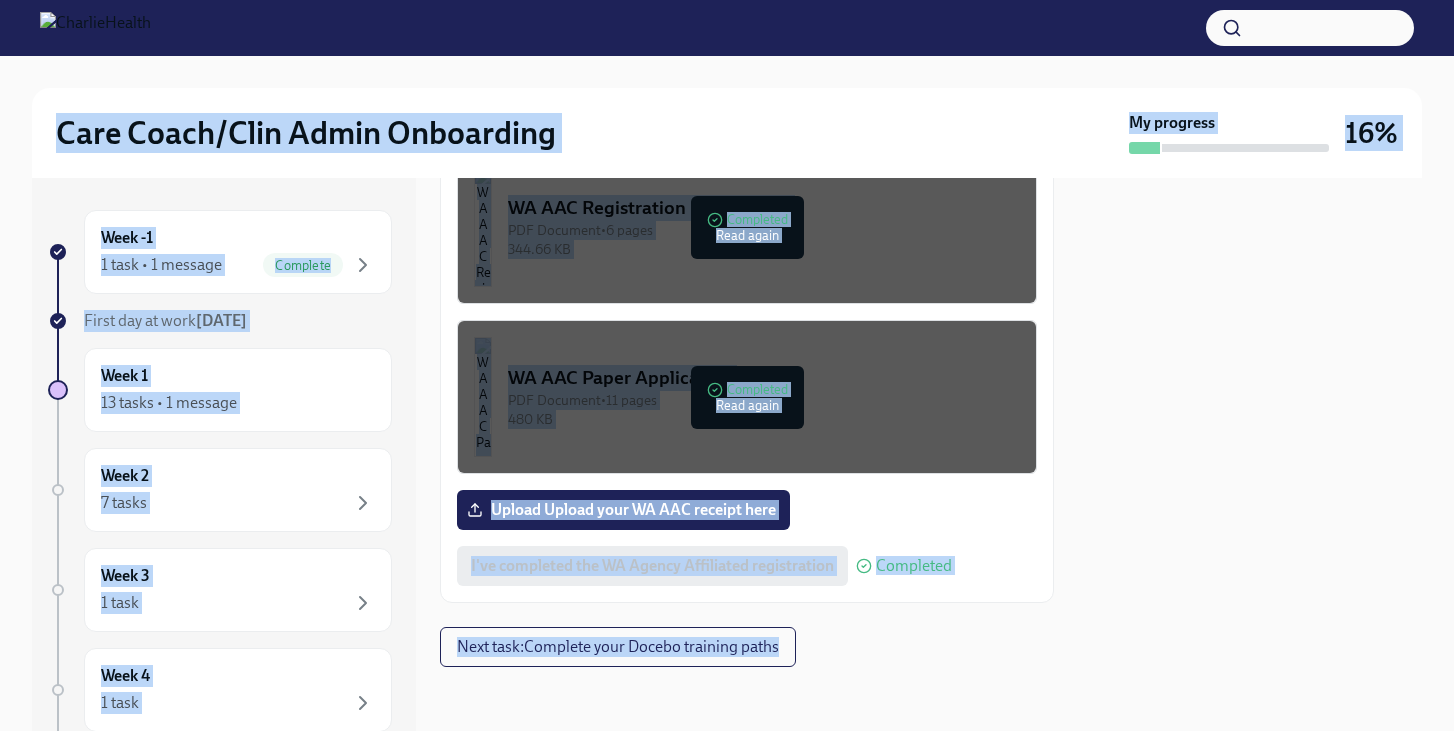 drag, startPoint x: 1174, startPoint y: 400, endPoint x: 1200, endPoint y: -126, distance: 526.6422 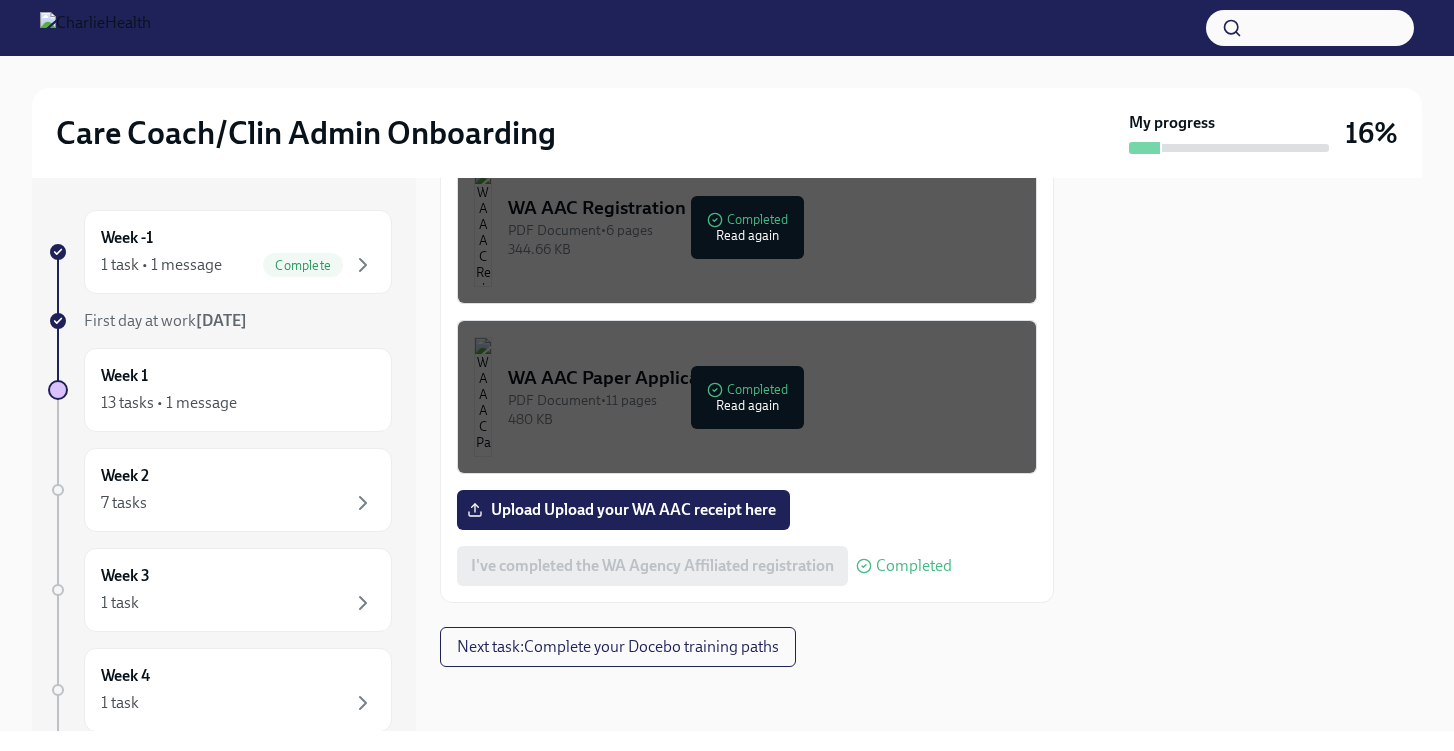 click at bounding box center [1250, 454] 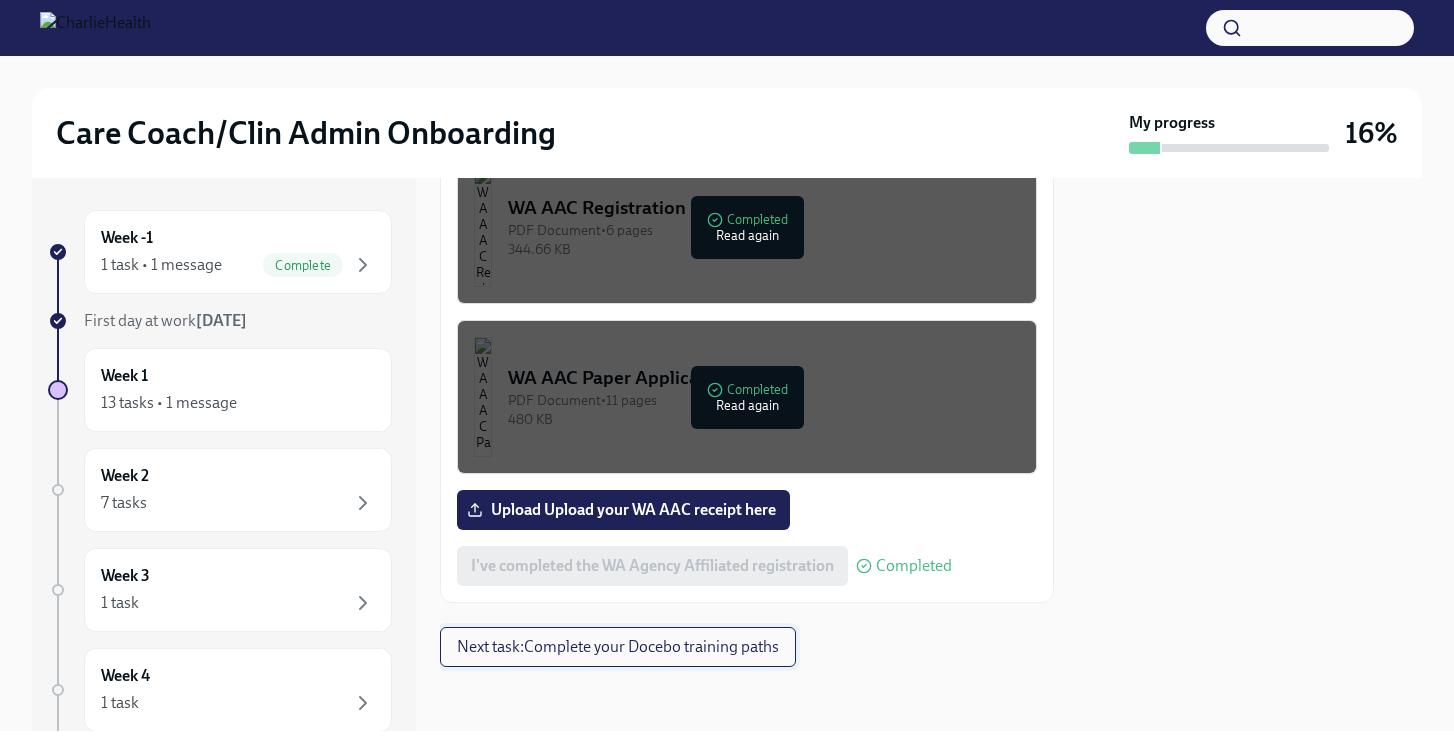 click on "Next task :  Complete your Docebo training paths" at bounding box center (618, 647) 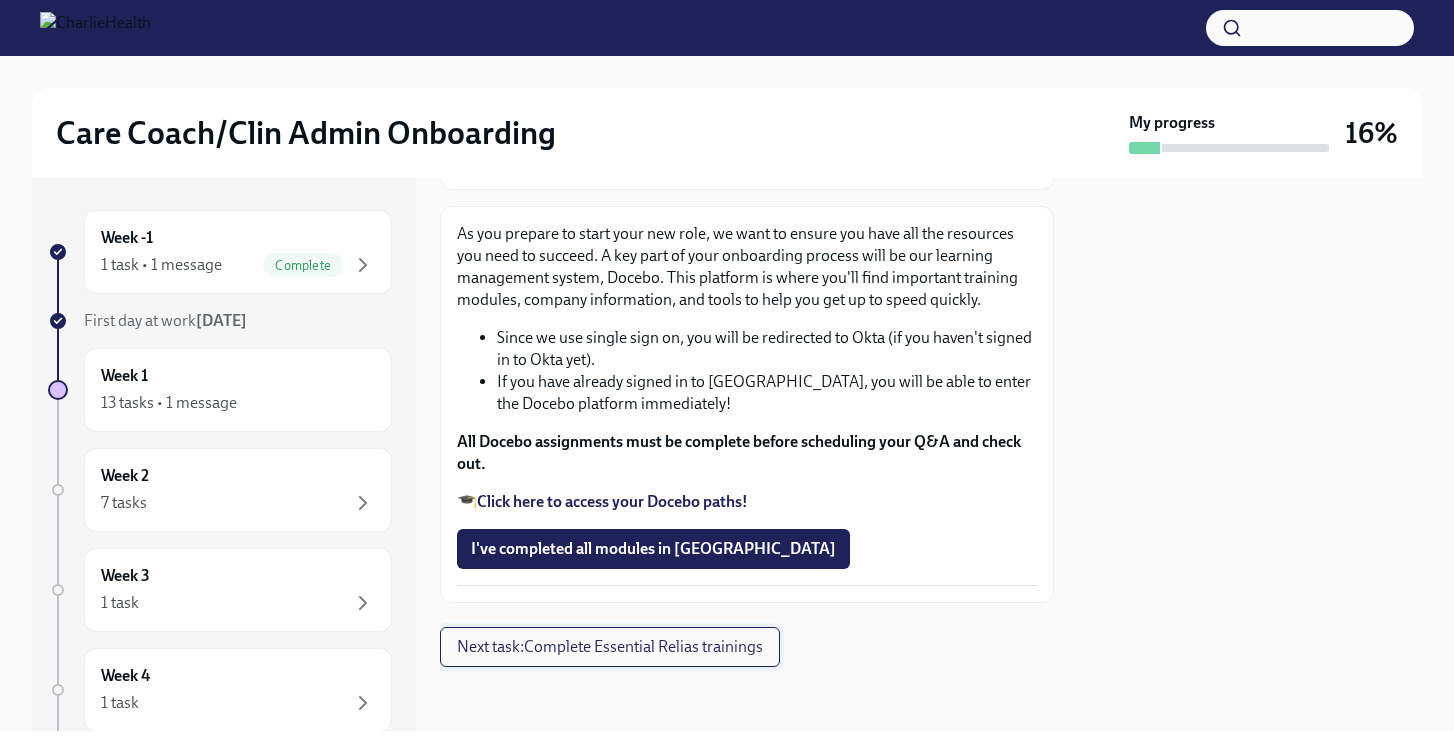 scroll, scrollTop: 0, scrollLeft: 0, axis: both 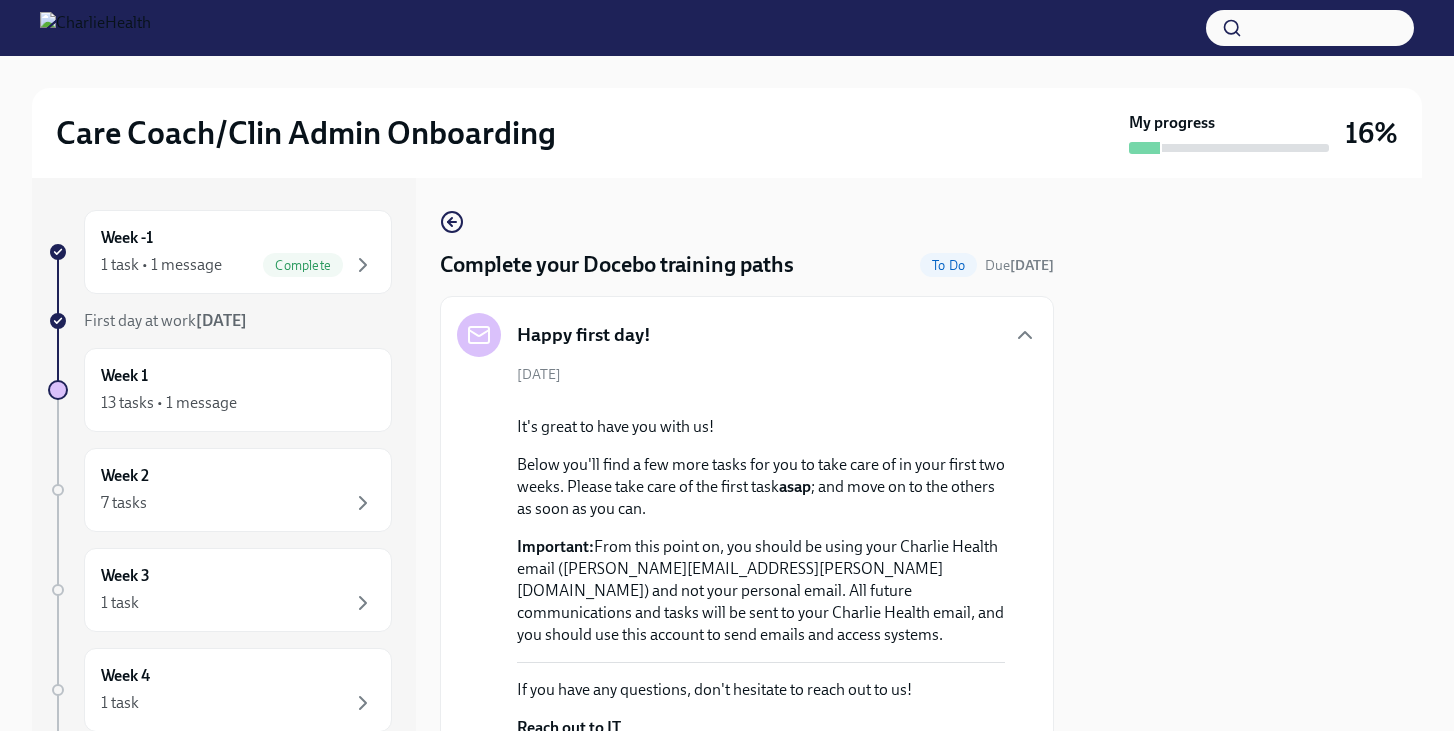 drag, startPoint x: 1056, startPoint y: 378, endPoint x: 1043, endPoint y: 379, distance: 13.038404 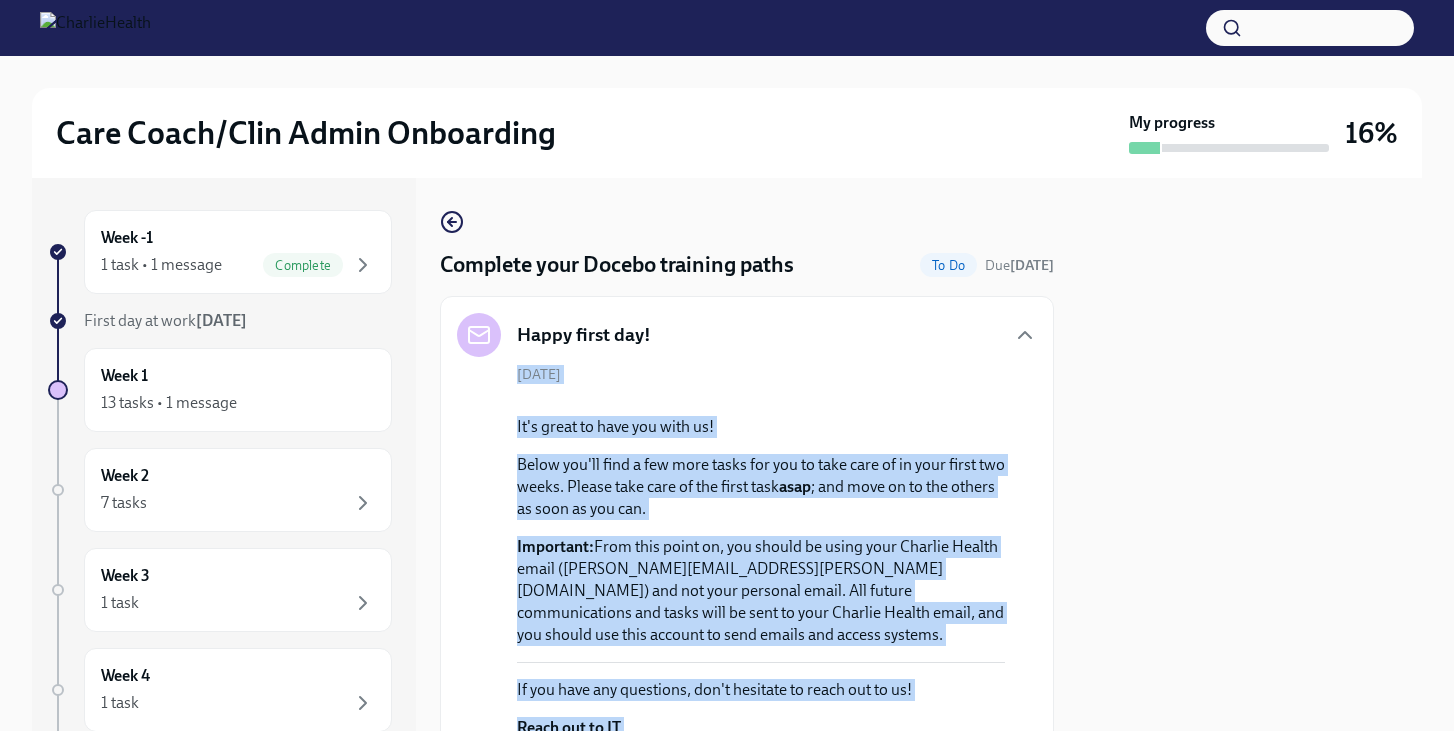 drag, startPoint x: 1043, startPoint y: 379, endPoint x: 1071, endPoint y: 411, distance: 42.520584 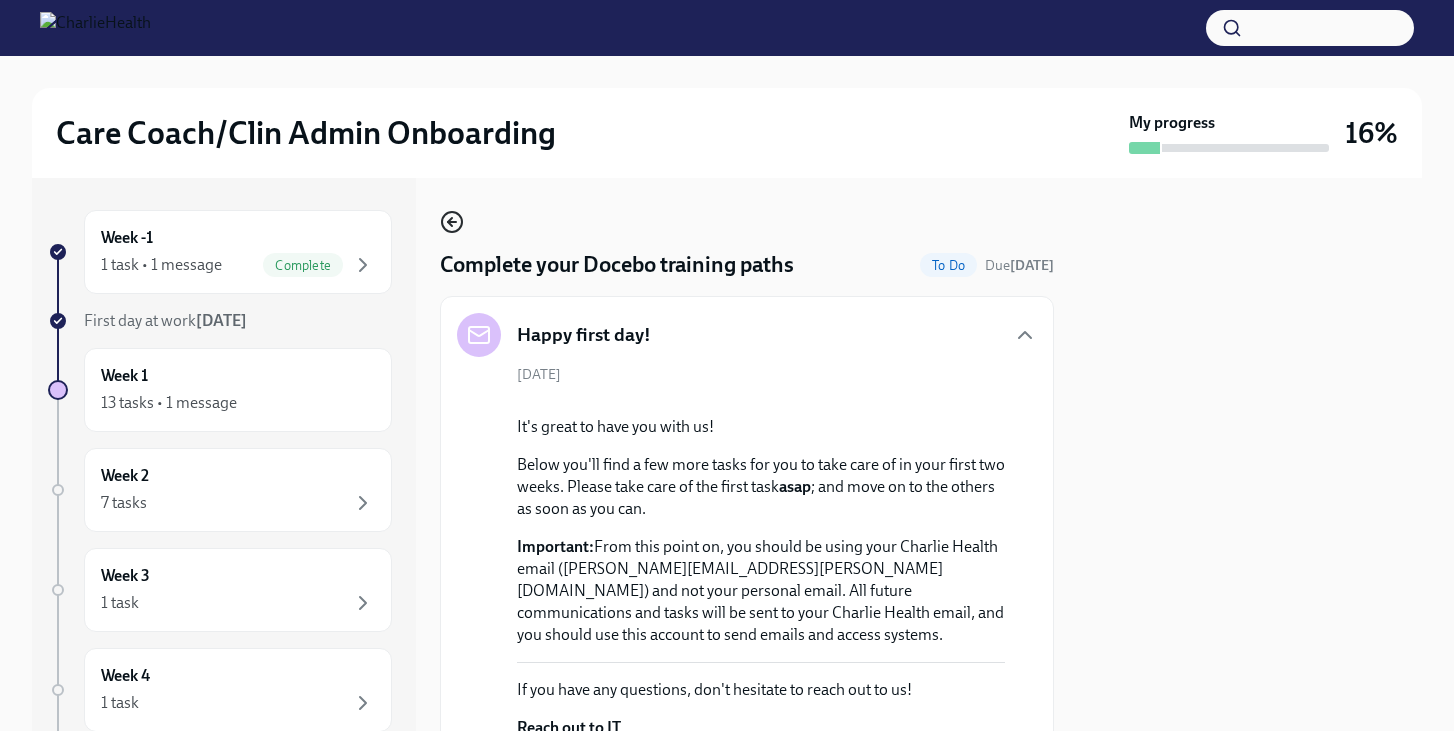 click 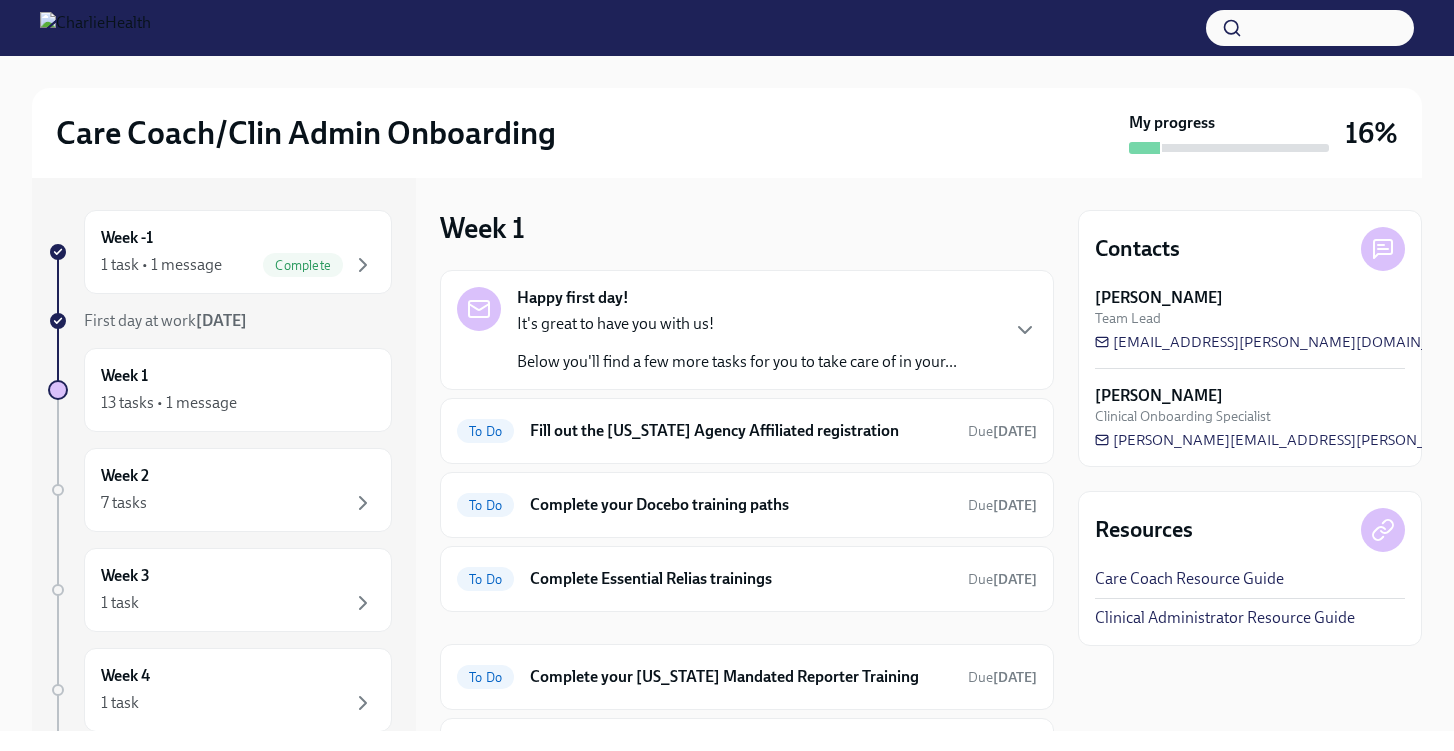 click on "Contacts [PERSON_NAME] Team Lead [EMAIL_ADDRESS][PERSON_NAME][DOMAIN_NAME] [PERSON_NAME] Clinical Onboarding Specialist [PERSON_NAME][EMAIL_ADDRESS][PERSON_NAME][DOMAIN_NAME] Resources Care Coach Resource Guide Clinical Administrator Resource Guide" at bounding box center [1250, 454] 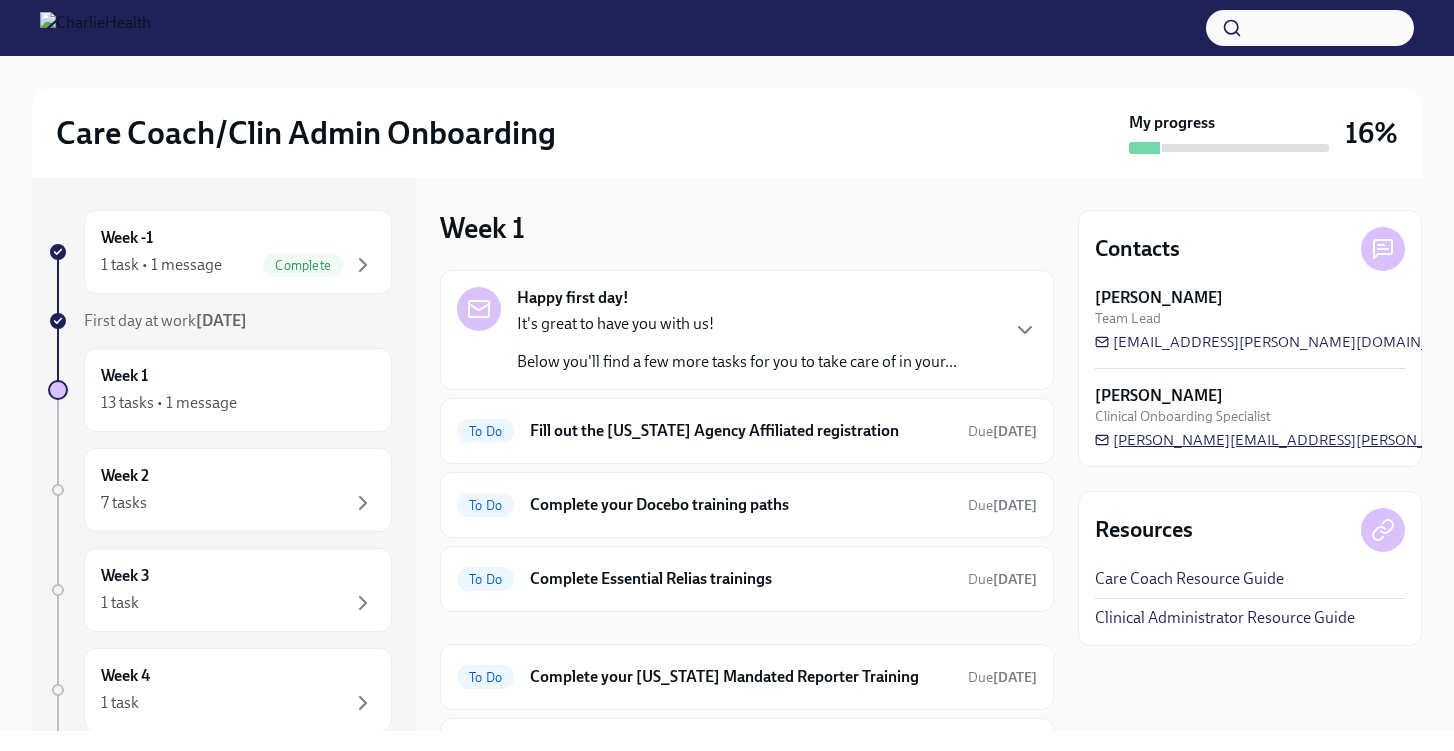click on "[PERSON_NAME][EMAIL_ADDRESS][PERSON_NAME][DOMAIN_NAME]" at bounding box center [1344, 440] 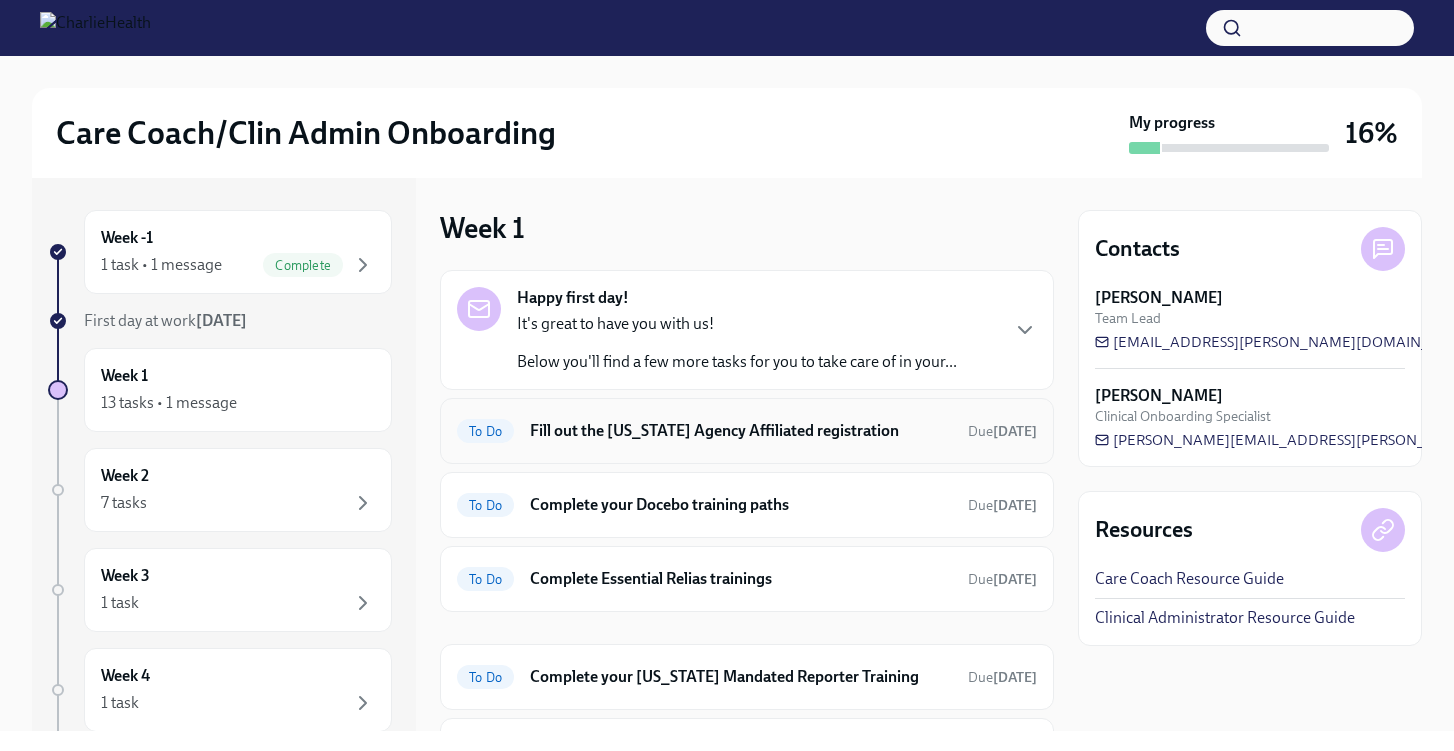 click on "Fill out the [US_STATE] Agency Affiliated registration" at bounding box center [741, 431] 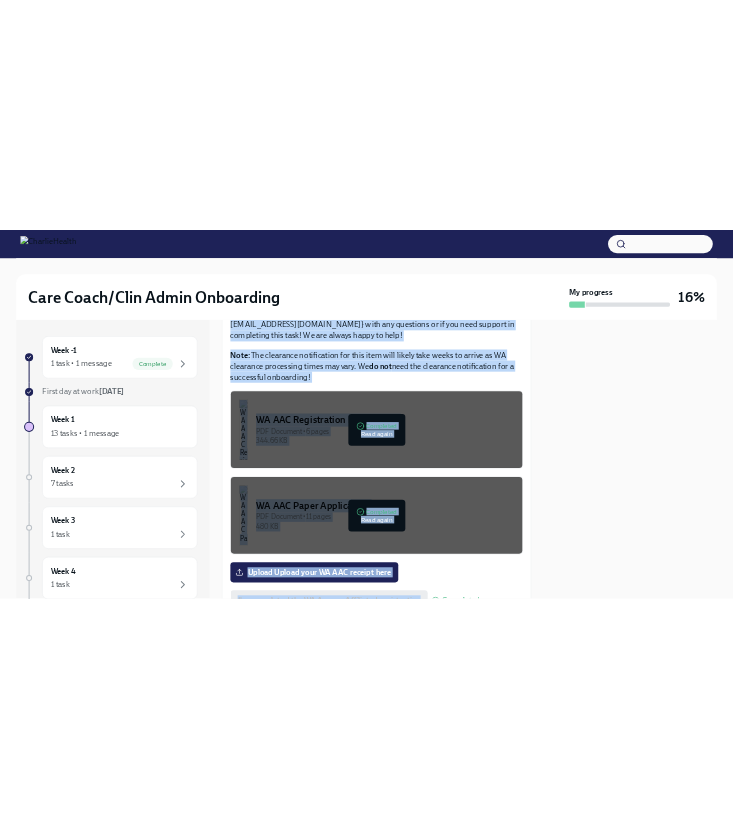 scroll, scrollTop: 1277, scrollLeft: 0, axis: vertical 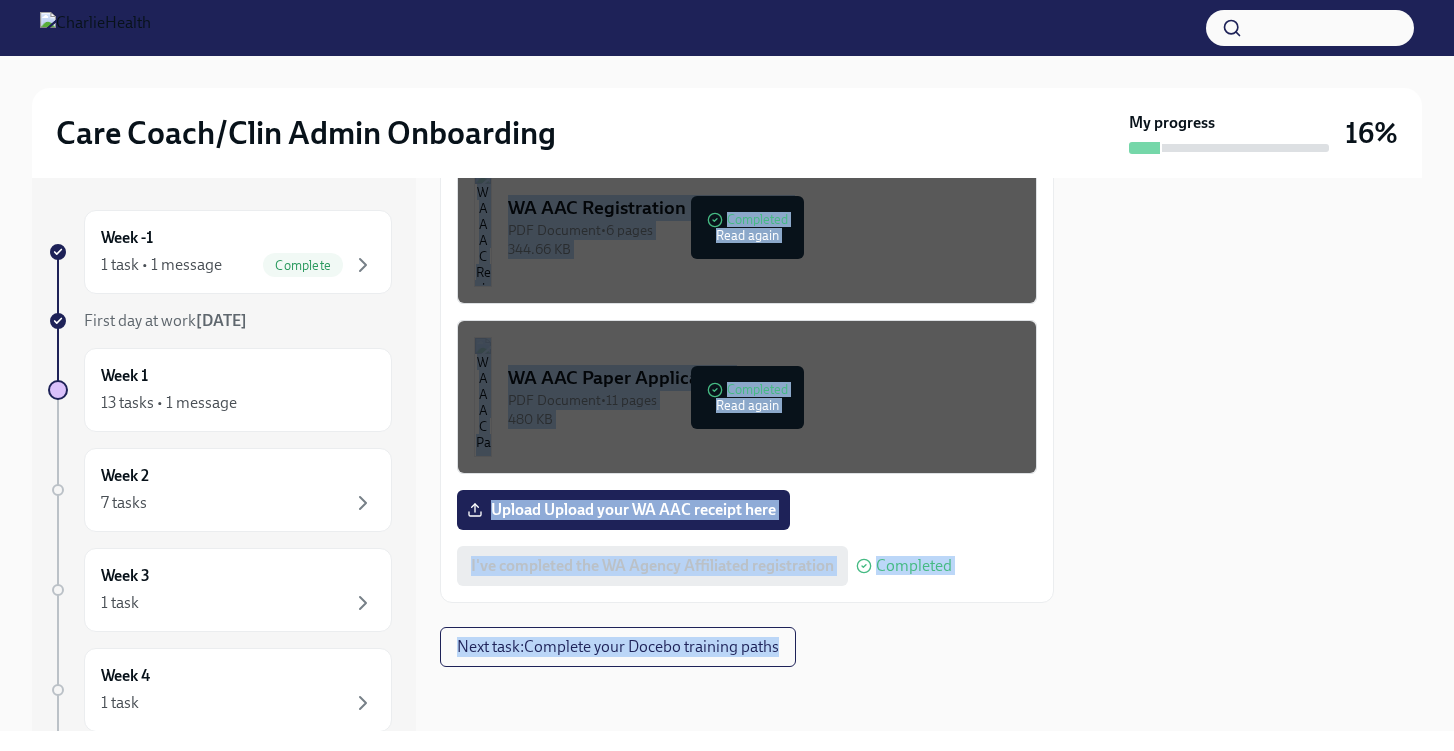 drag, startPoint x: 750, startPoint y: 652, endPoint x: 770, endPoint y: 721, distance: 71.8401 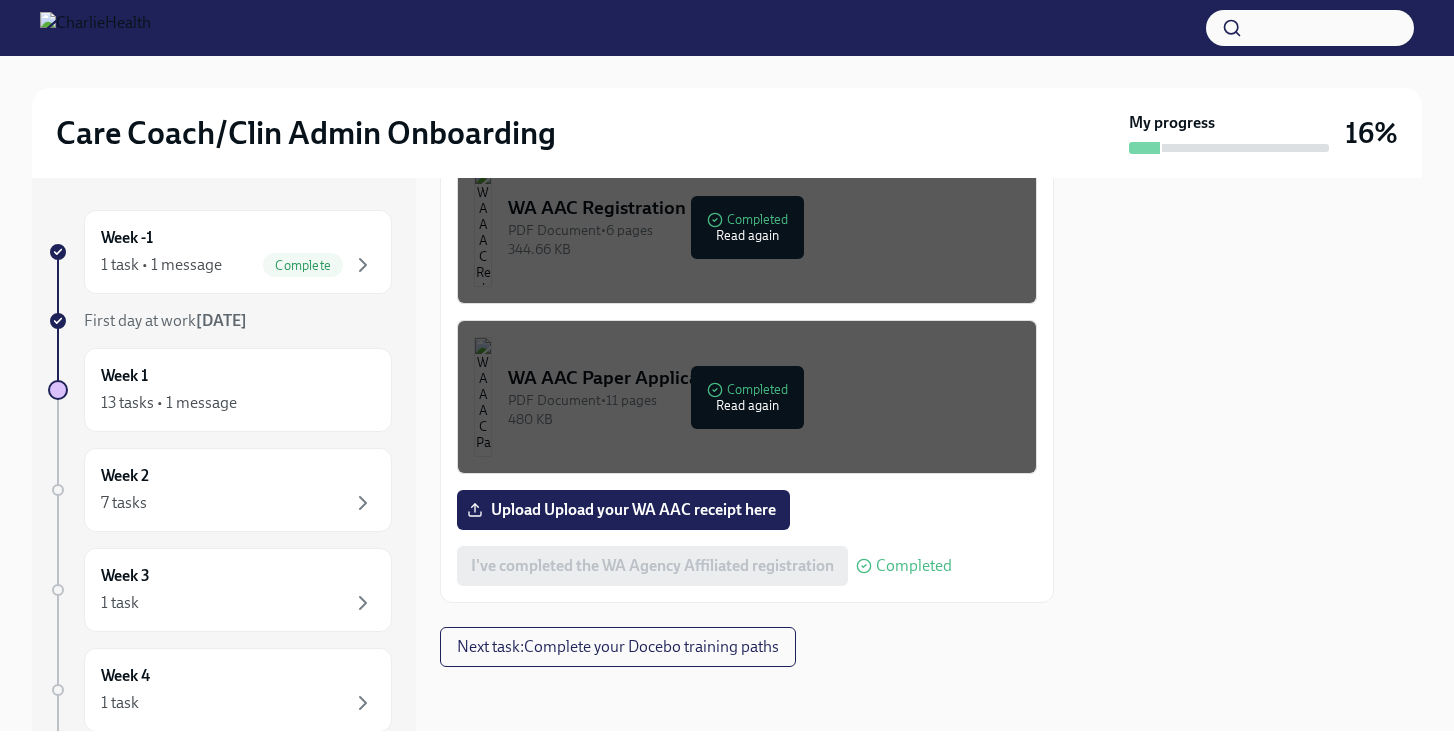 click at bounding box center (747, 699) 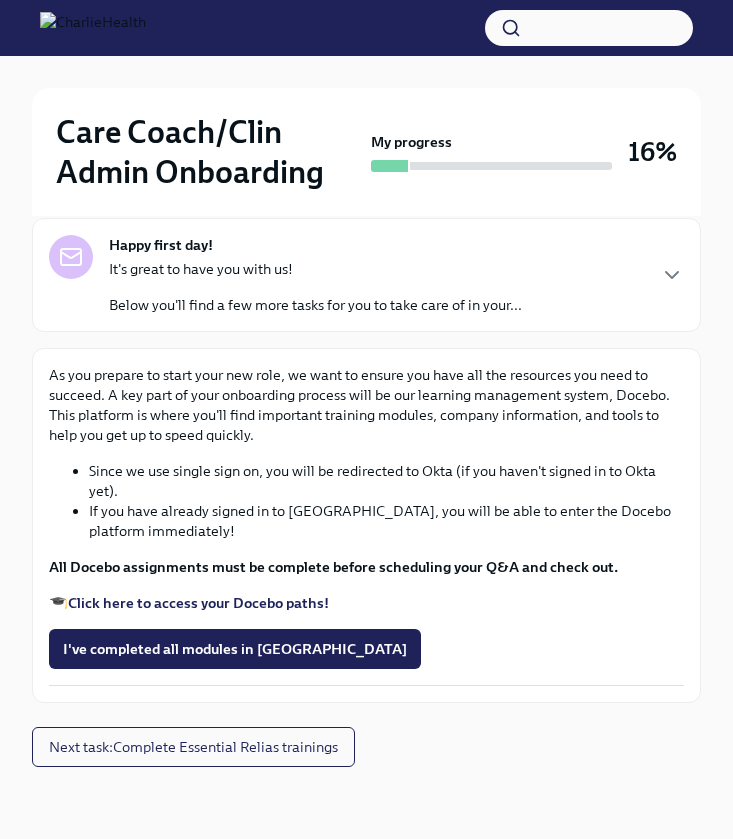 scroll, scrollTop: 240, scrollLeft: 0, axis: vertical 